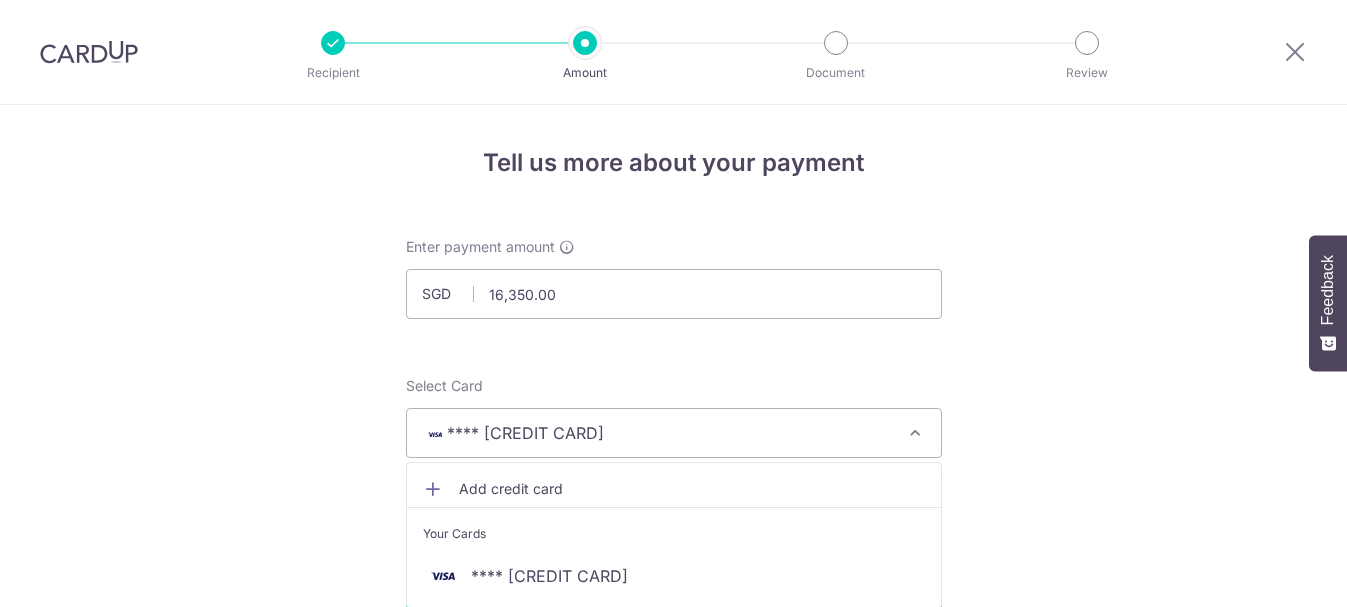 scroll, scrollTop: 0, scrollLeft: 0, axis: both 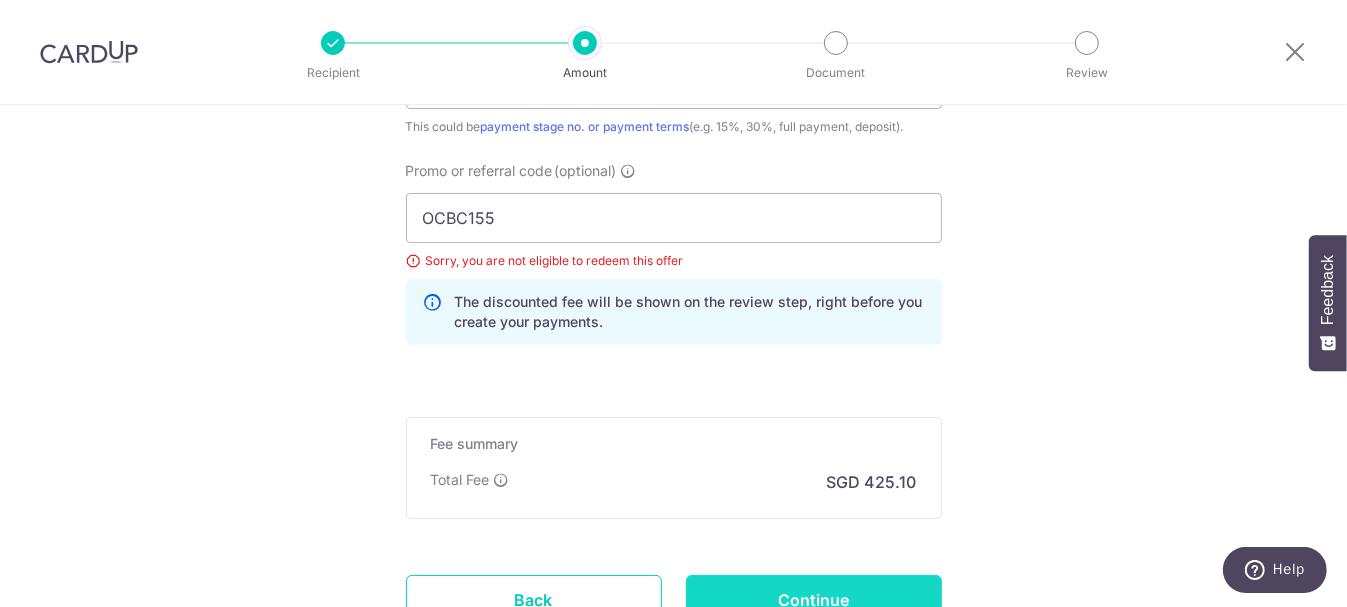 click on "Continue" at bounding box center [814, 600] 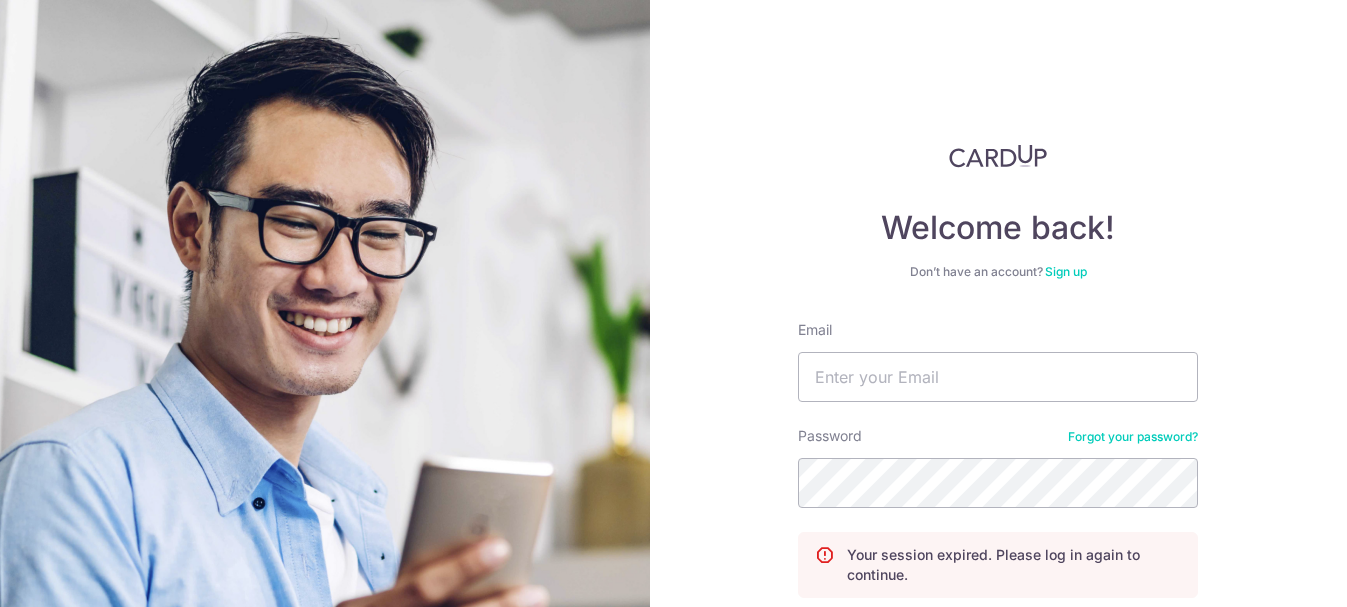 scroll, scrollTop: 0, scrollLeft: 0, axis: both 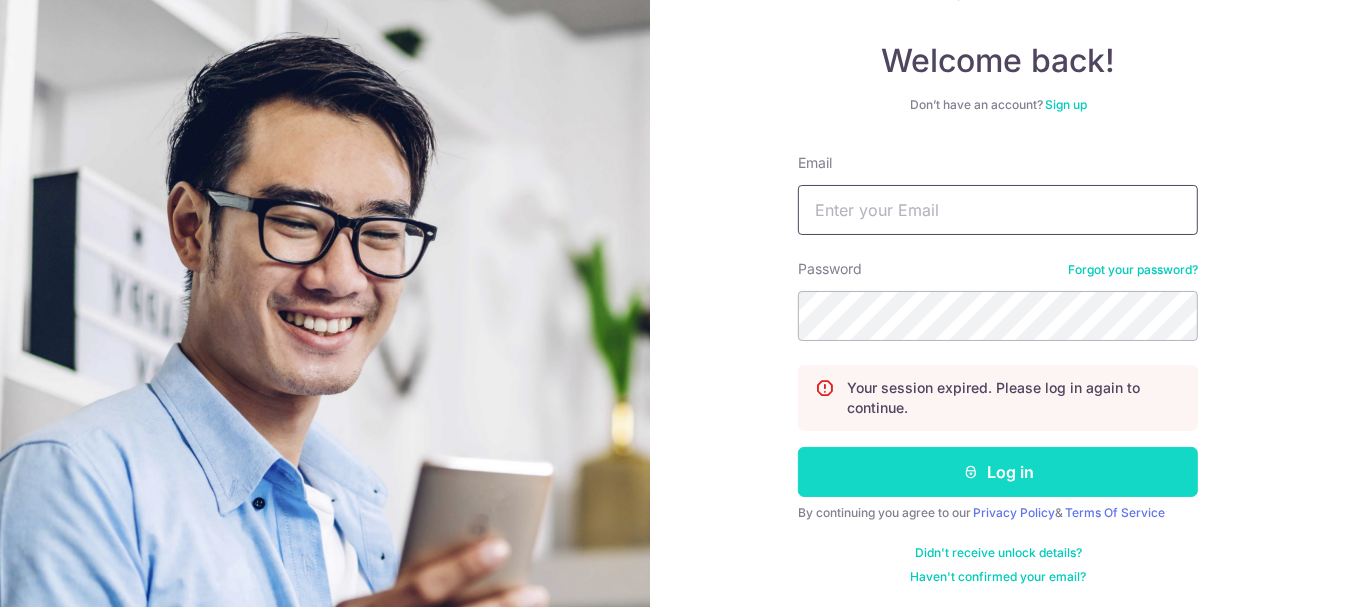 type on "Amytee13@gmail.com" 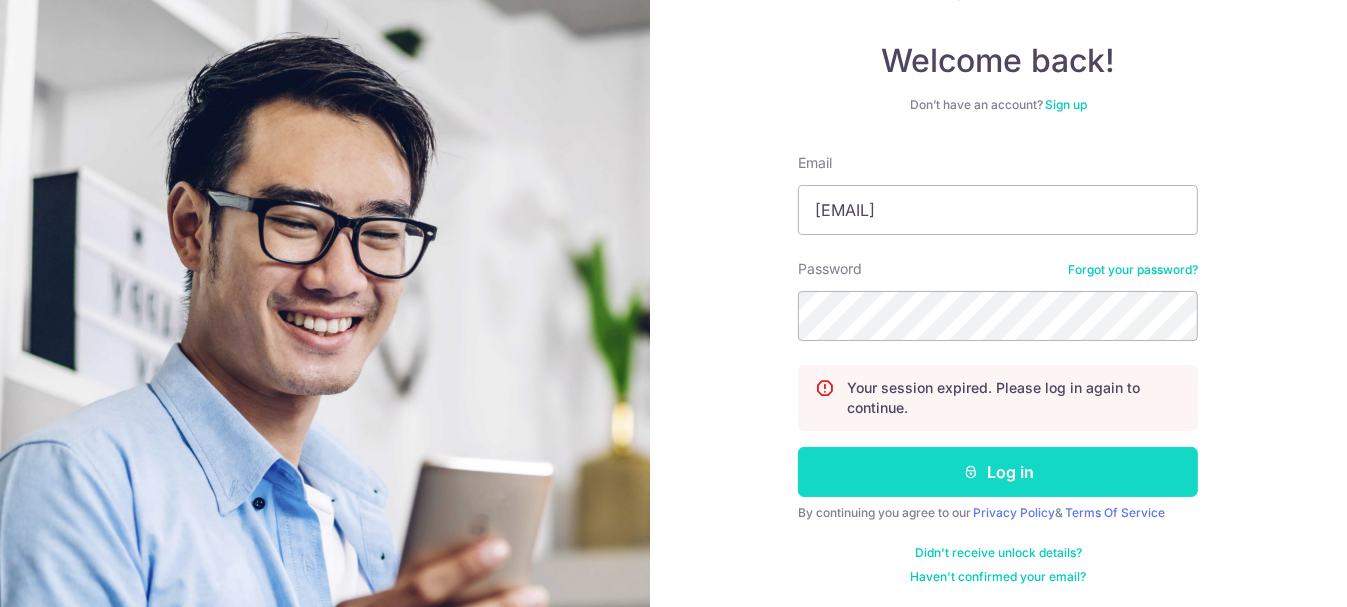 click on "Log in" at bounding box center (998, 472) 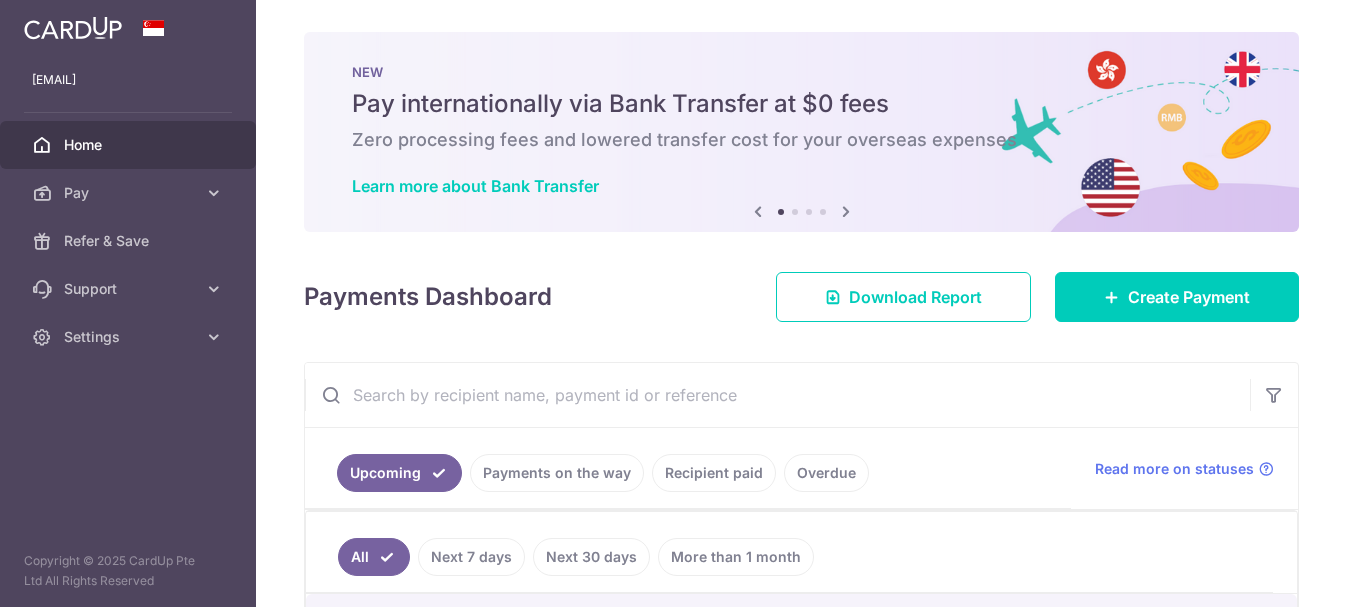 scroll, scrollTop: 0, scrollLeft: 0, axis: both 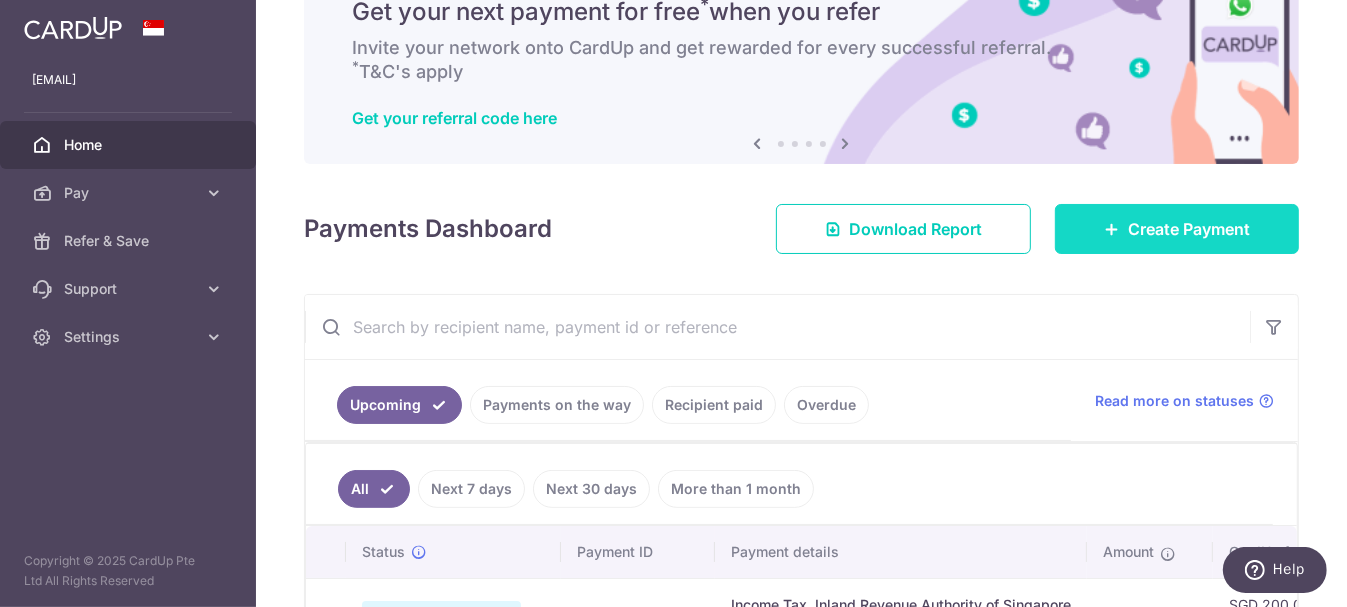 click on "Create Payment" at bounding box center (1177, 229) 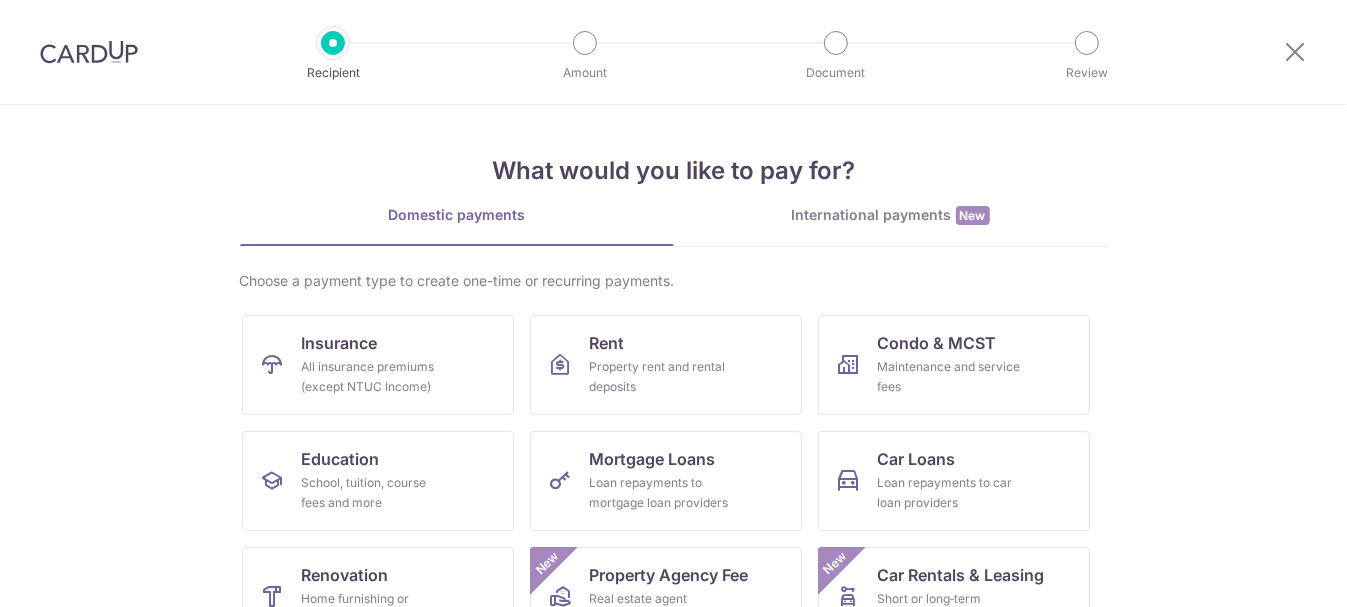 scroll, scrollTop: 0, scrollLeft: 0, axis: both 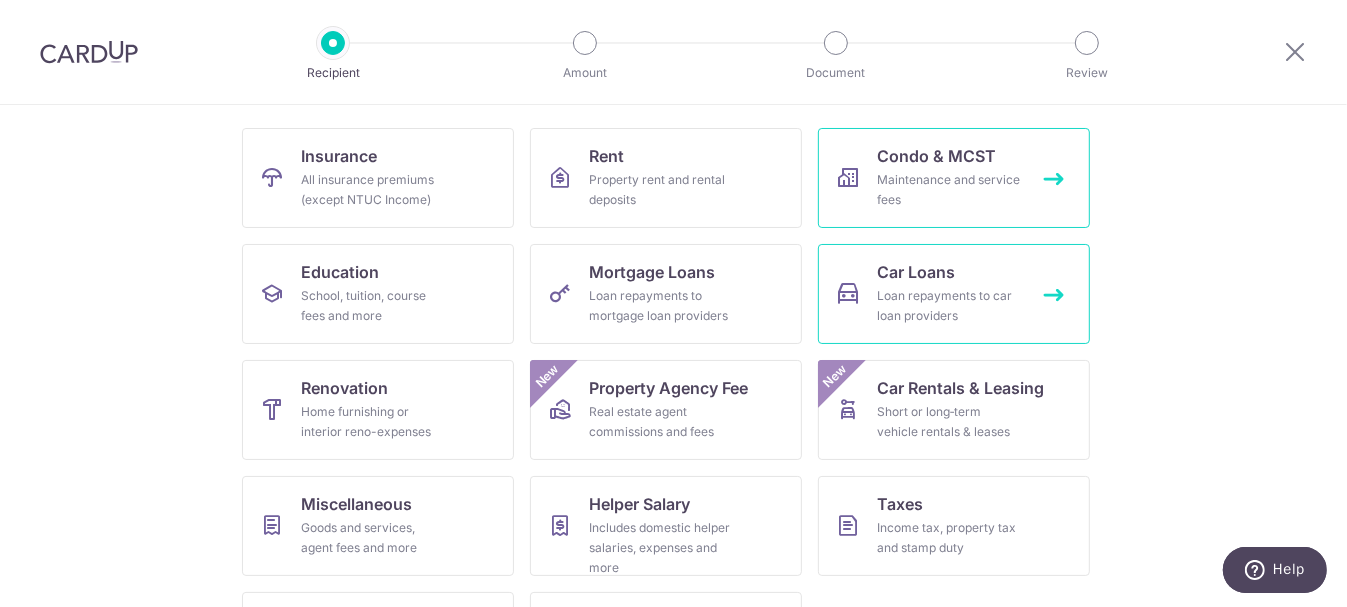 click on "Condo & MCST Maintenance and service fees" at bounding box center [954, 178] 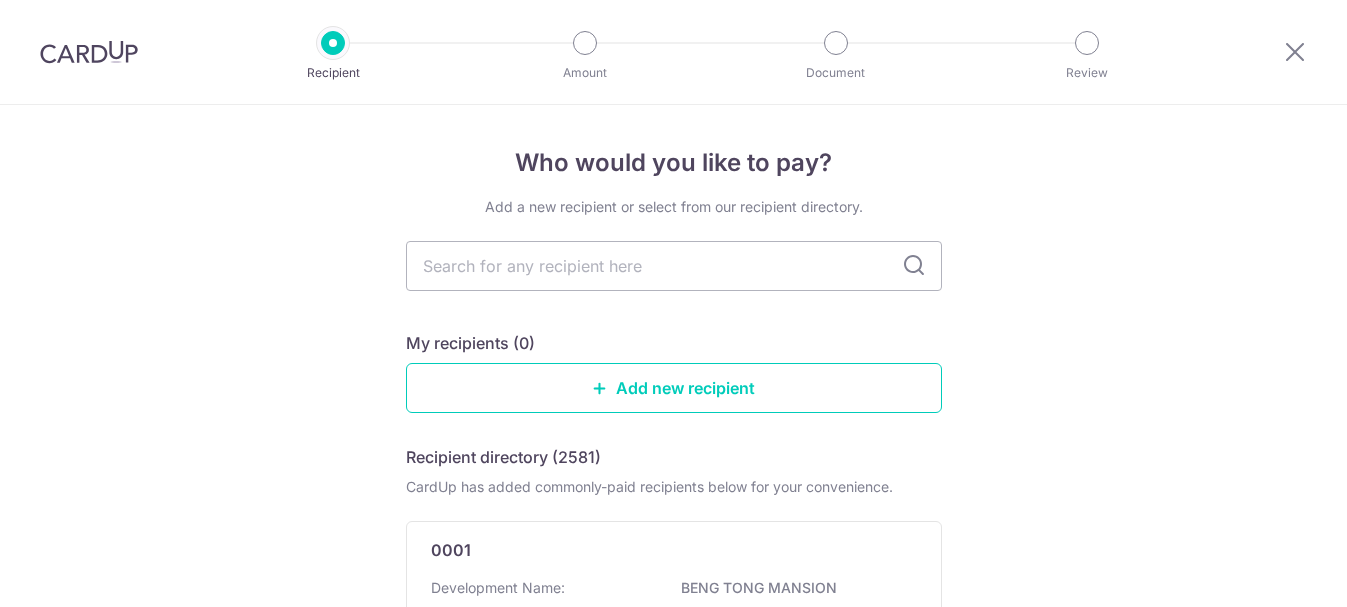 scroll, scrollTop: 0, scrollLeft: 0, axis: both 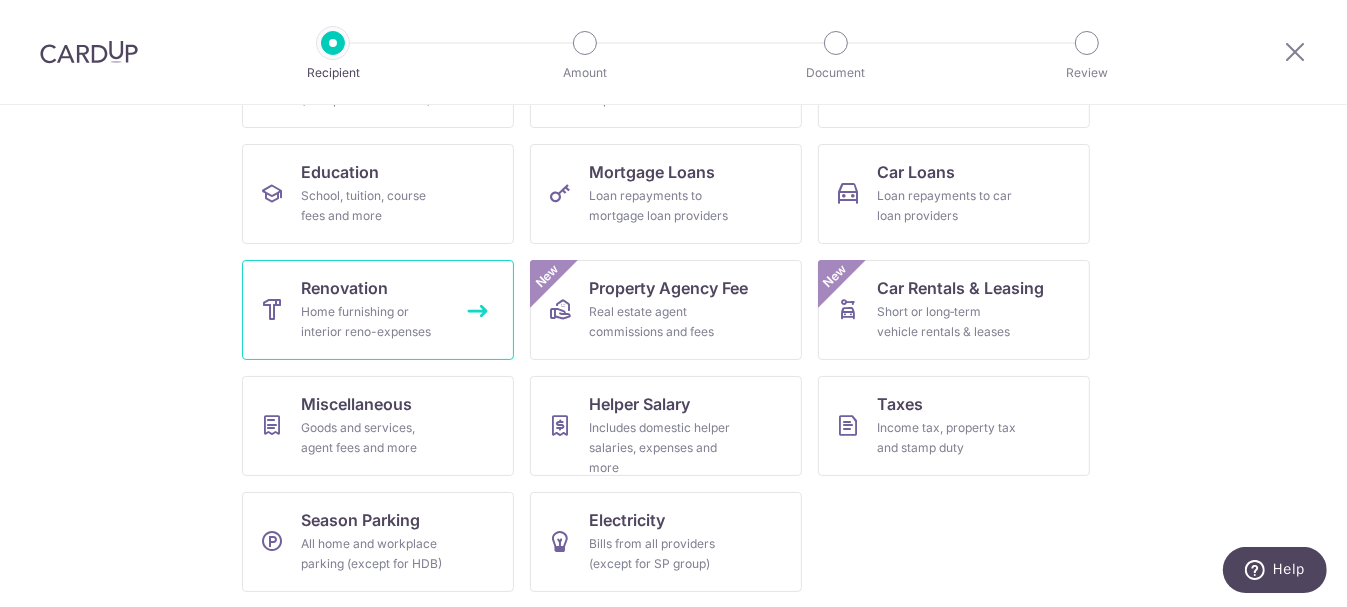 click on "Home furnishing or interior reno-expenses" at bounding box center (374, 322) 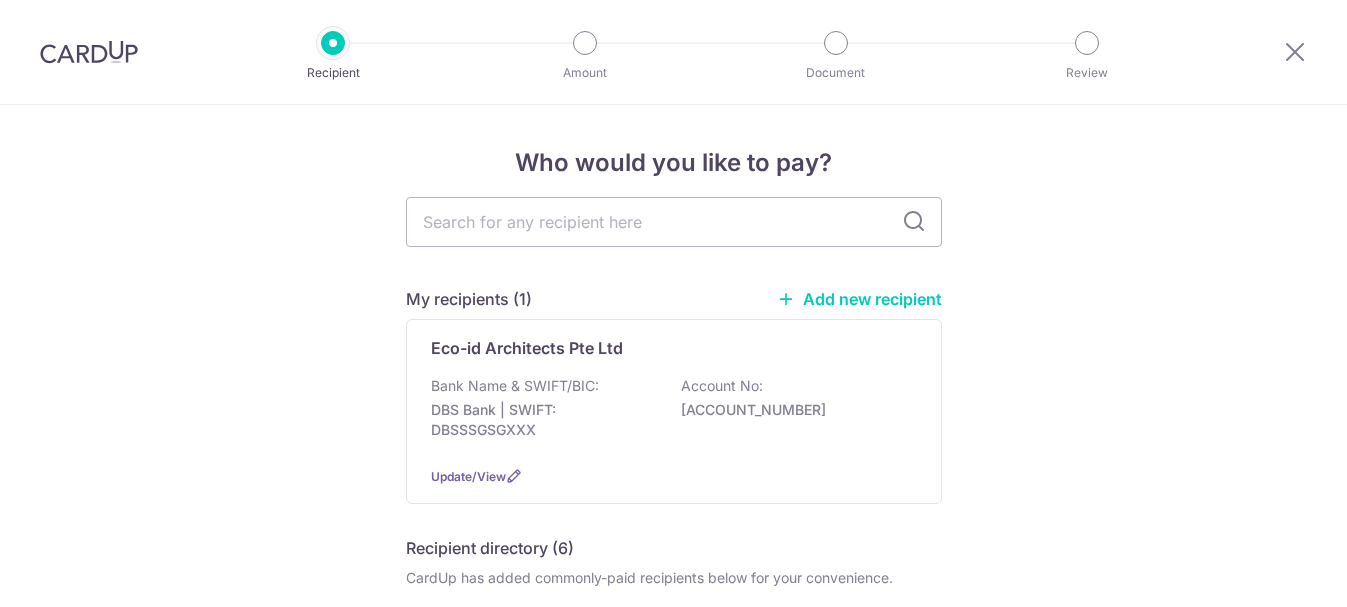scroll, scrollTop: 0, scrollLeft: 0, axis: both 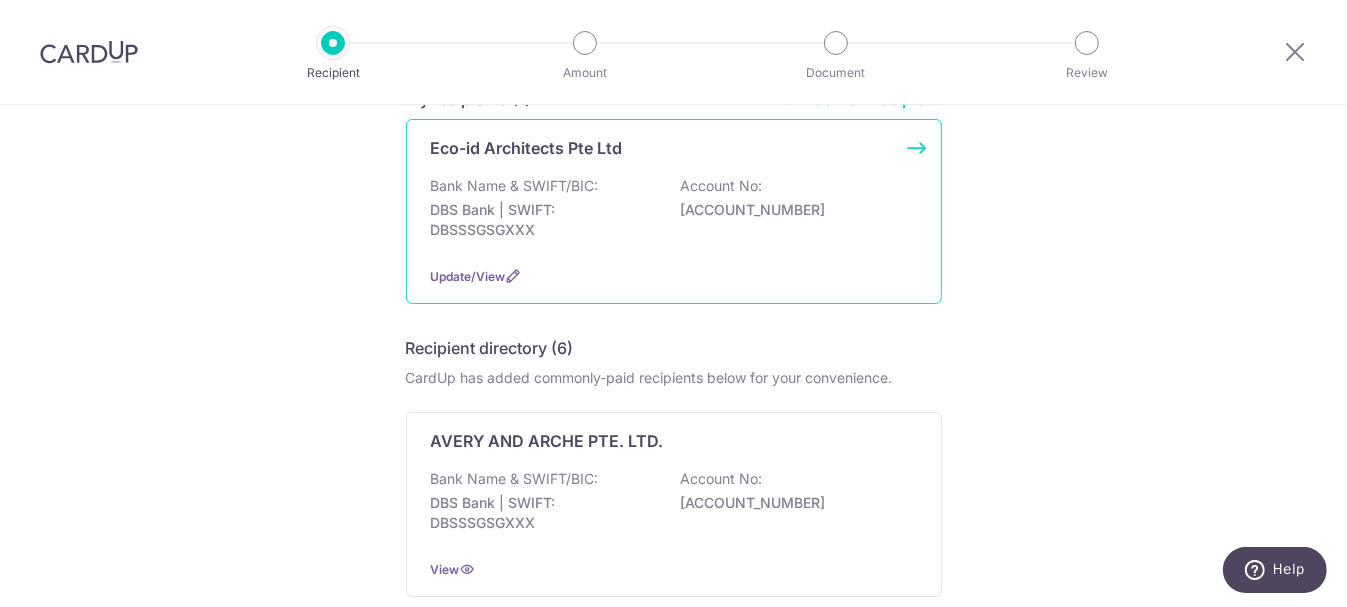 click on "Eco-id Architects Pte Ltd
Bank Name & SWIFT/BIC:
DBS Bank | SWIFT: DBSSSGSGXXX
Account No:
0090115668
Update/View" at bounding box center [674, 211] 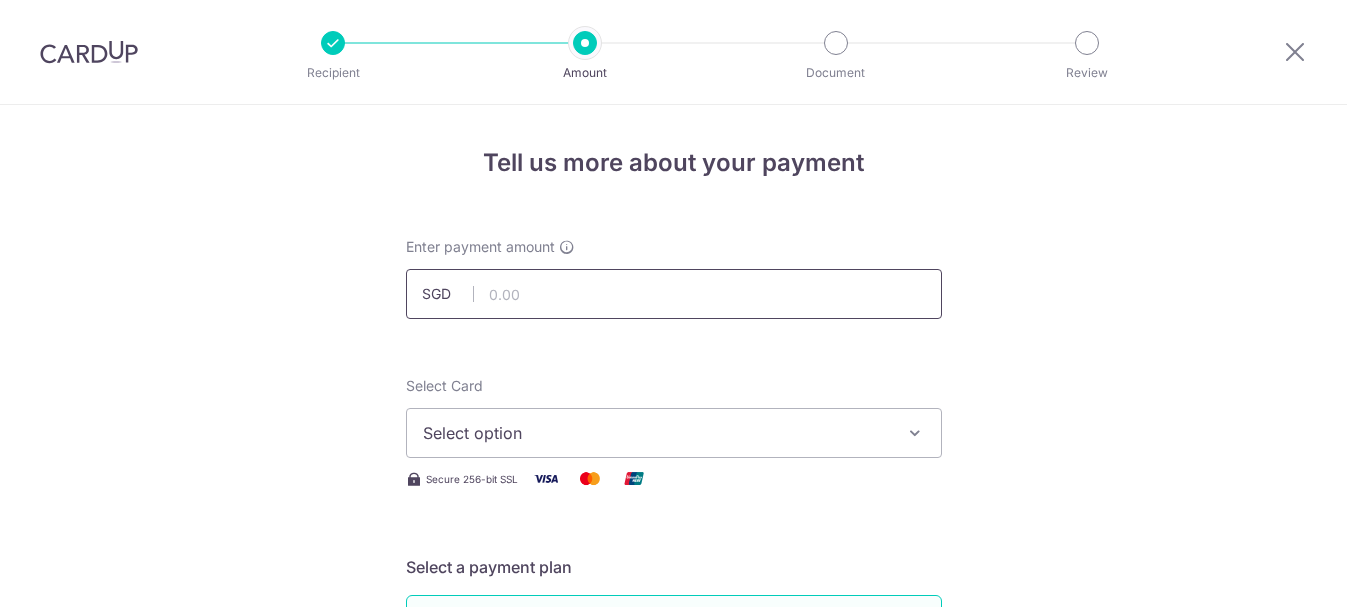 scroll, scrollTop: 0, scrollLeft: 0, axis: both 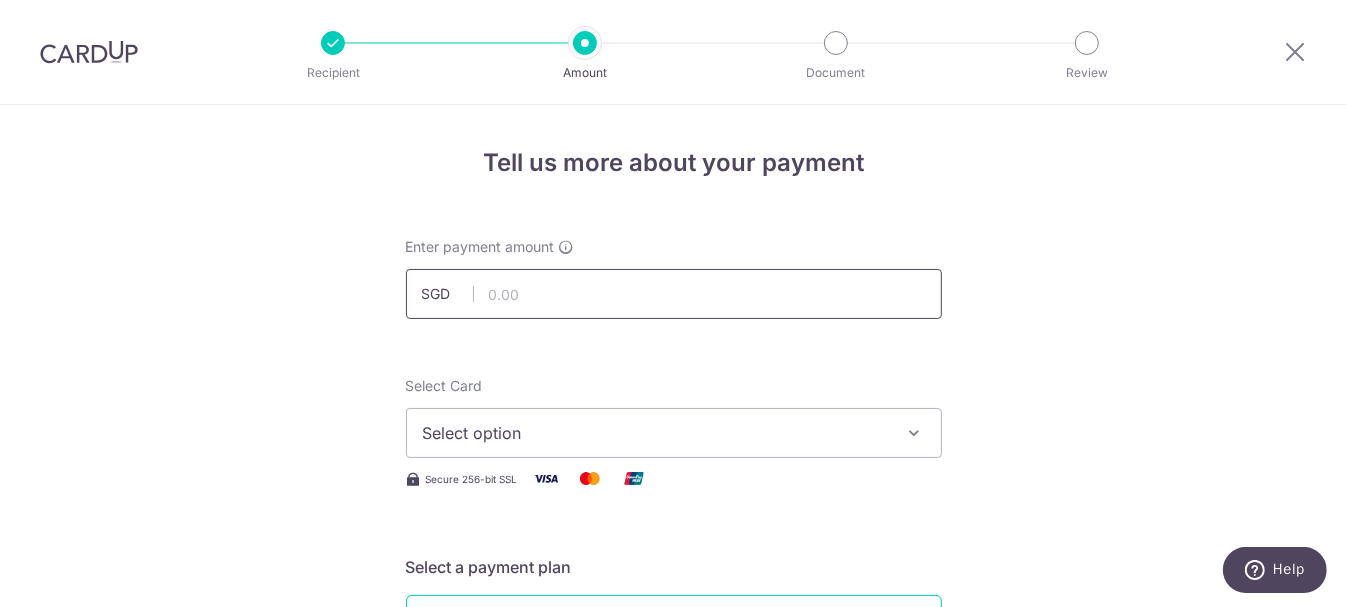 click at bounding box center (674, 294) 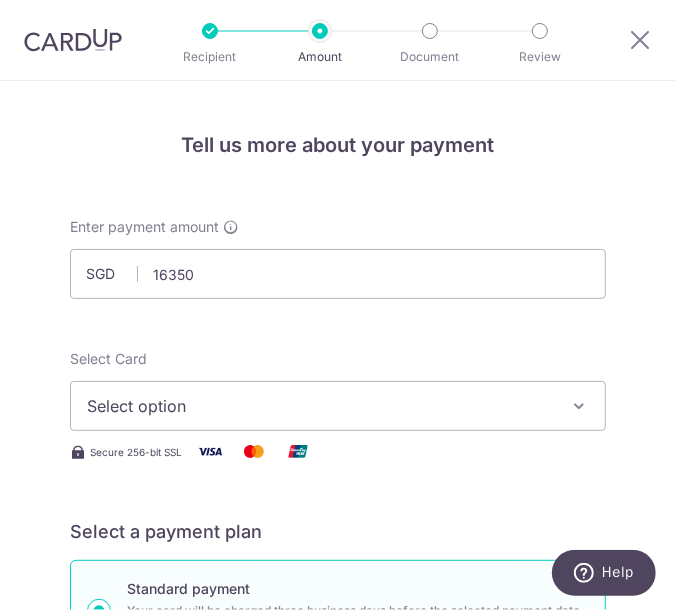 type on "16,350.00" 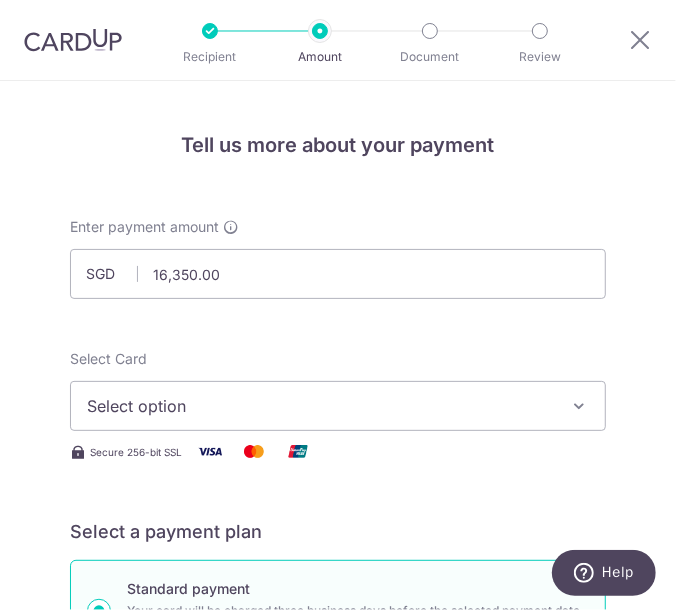 click on "Select option" at bounding box center [324, 406] 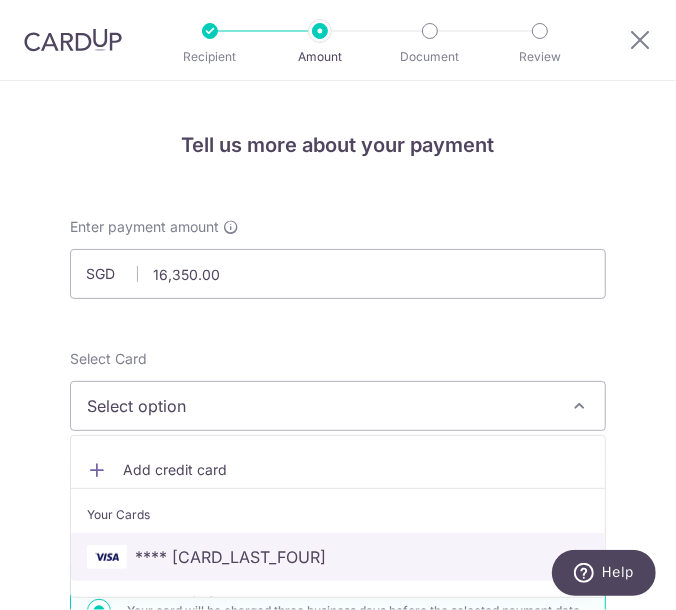 click on "**** [CARD_LAST_FOUR]" at bounding box center [230, 557] 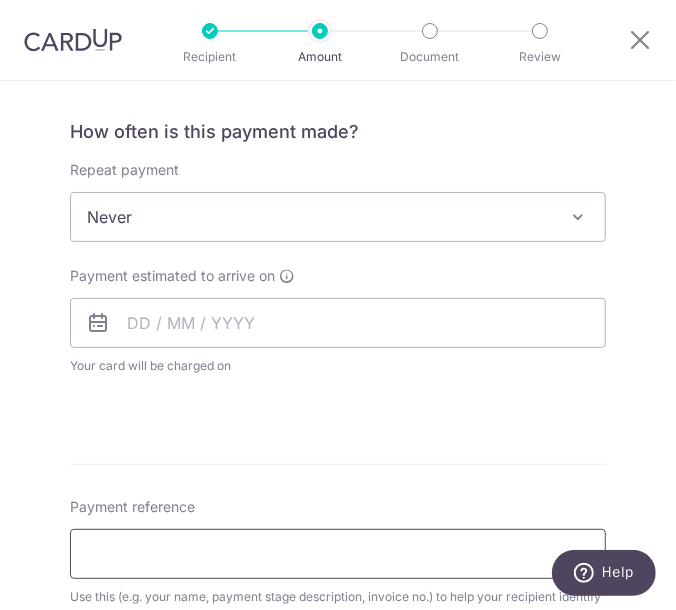 scroll, scrollTop: 800, scrollLeft: 0, axis: vertical 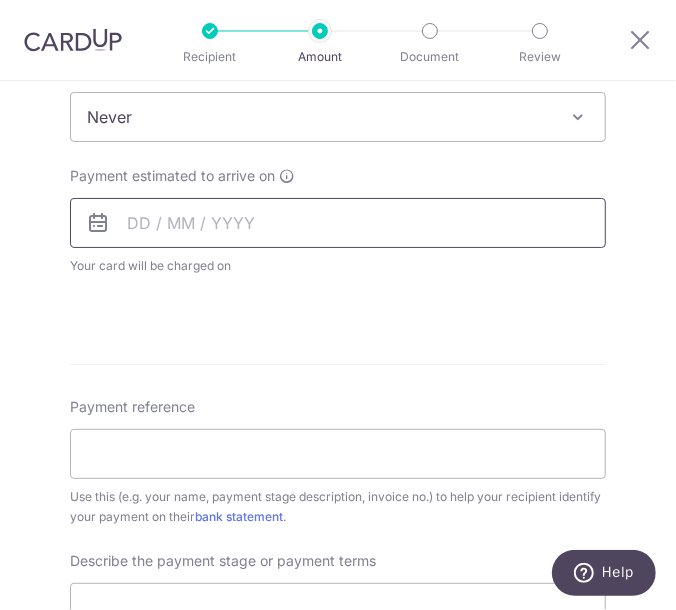 click at bounding box center (338, 223) 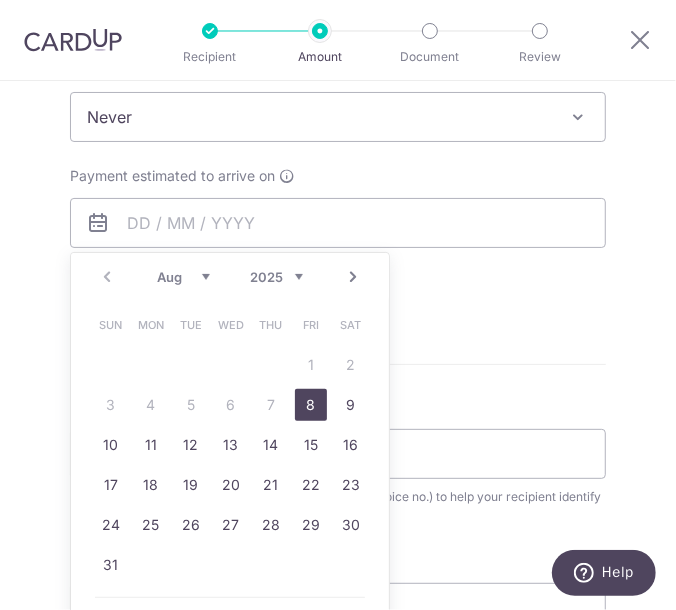 click on "8" at bounding box center (311, 405) 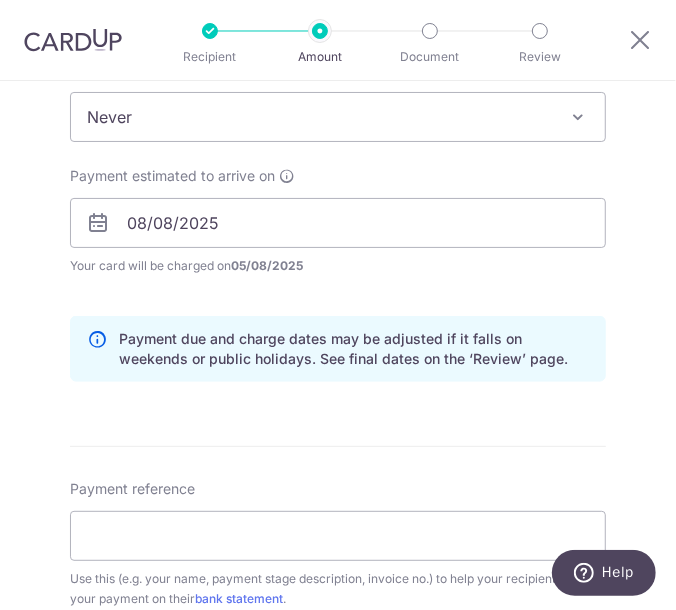 scroll, scrollTop: 1000, scrollLeft: 0, axis: vertical 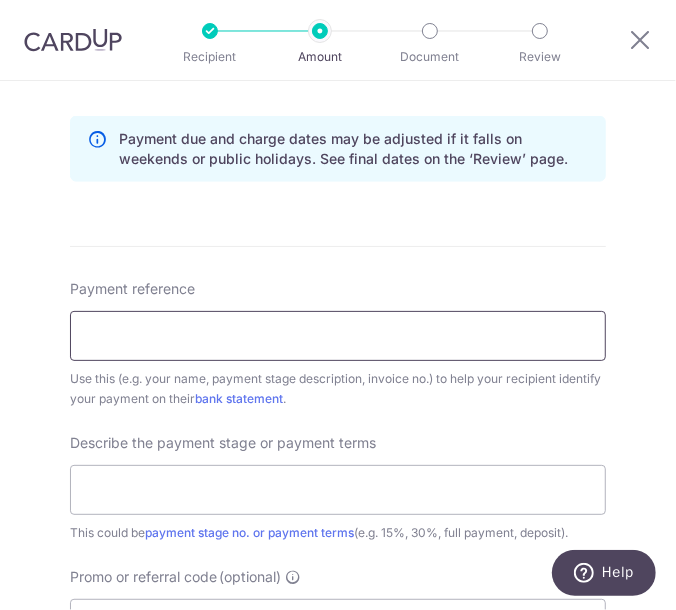 click on "Payment reference" at bounding box center (338, 336) 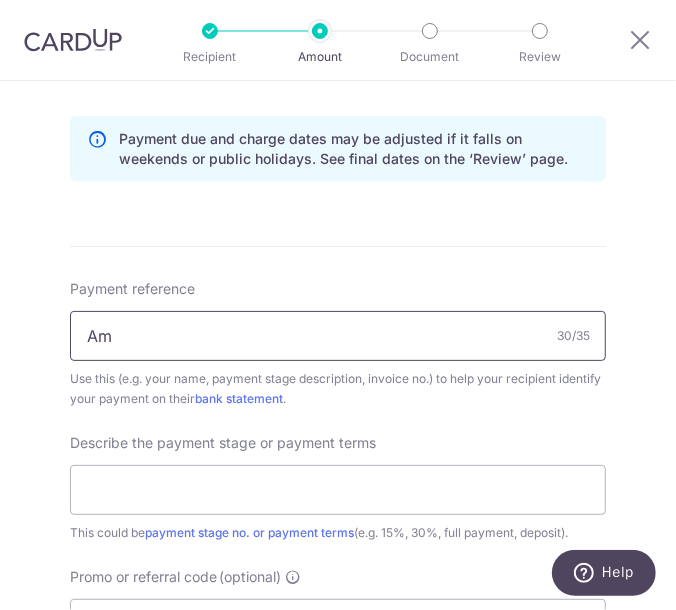 type on "A" 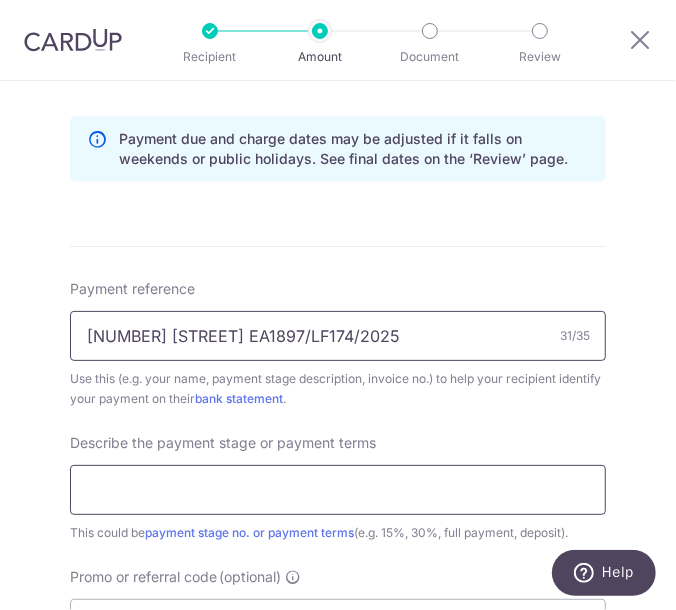 type on "[NUMBER] [STREET] EA1897/LF174/2025" 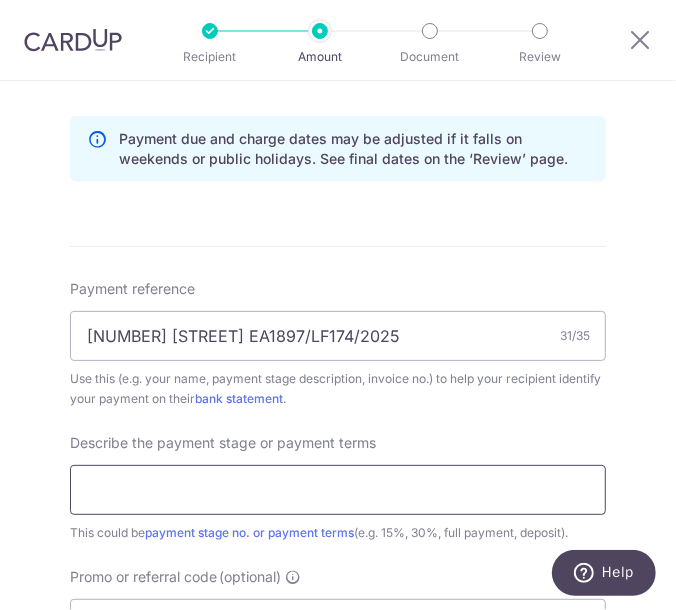 click at bounding box center [338, 490] 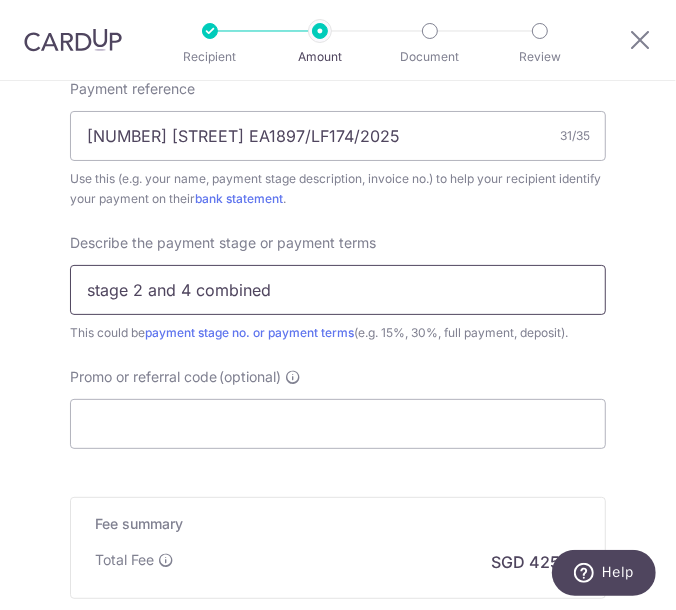 scroll, scrollTop: 1299, scrollLeft: 0, axis: vertical 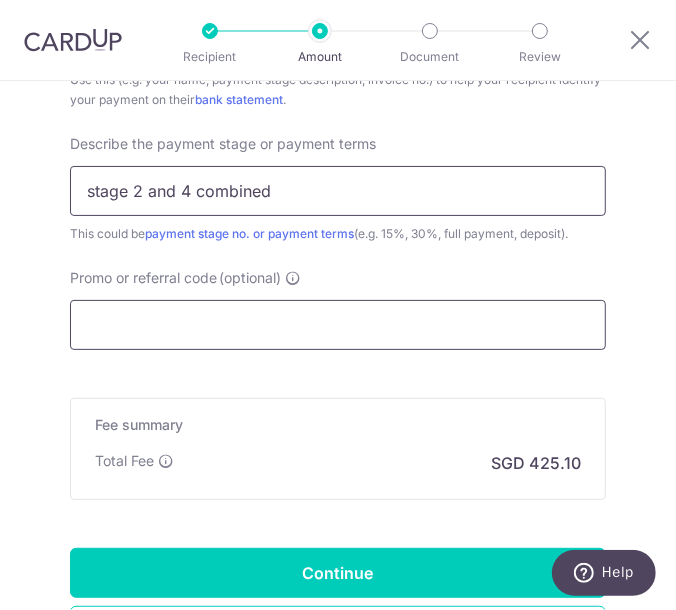 type on "stage 2 and 4 combined" 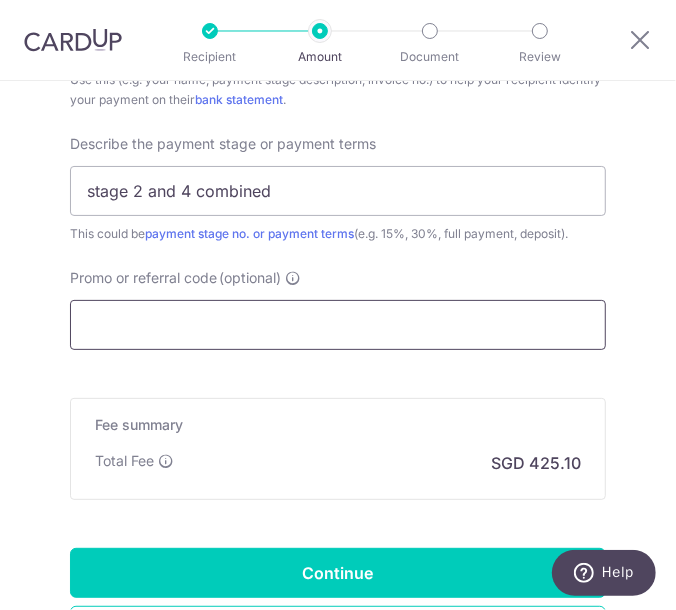 click on "Promo or referral code
(optional)" at bounding box center (338, 325) 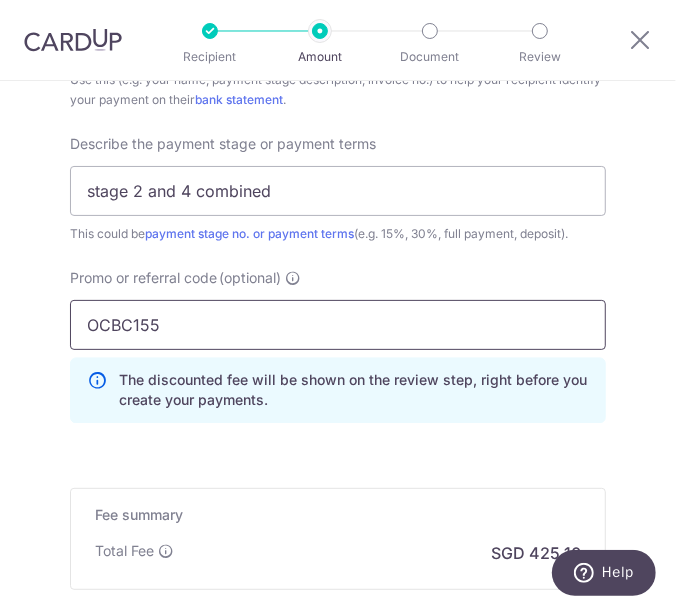 type on "OCBC155" 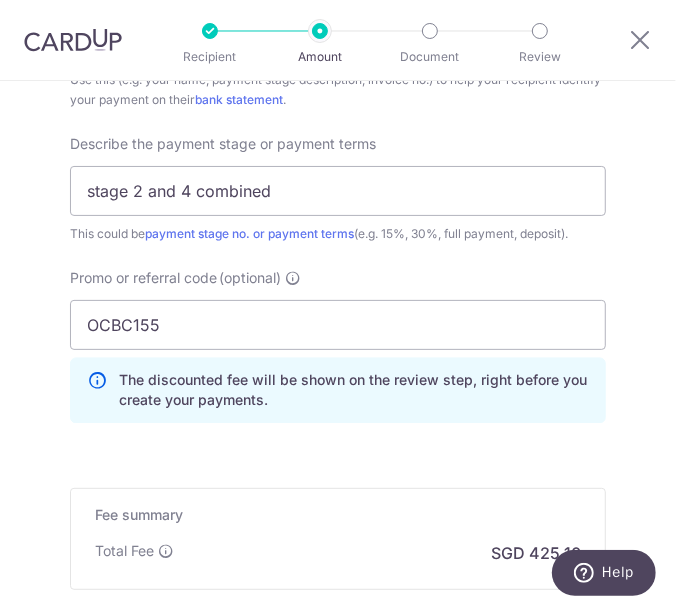 click on "Enter payment amount
SGD
16,350.00
16350.00
Select Card
**** [CARD_LAST_FOUR]
Add credit card
Your Cards
**** [CARD_LAST_FOUR]
Secure 256-bit SSL
Text
New card details
Card
Secure 256-bit SSL" at bounding box center (338, -144) 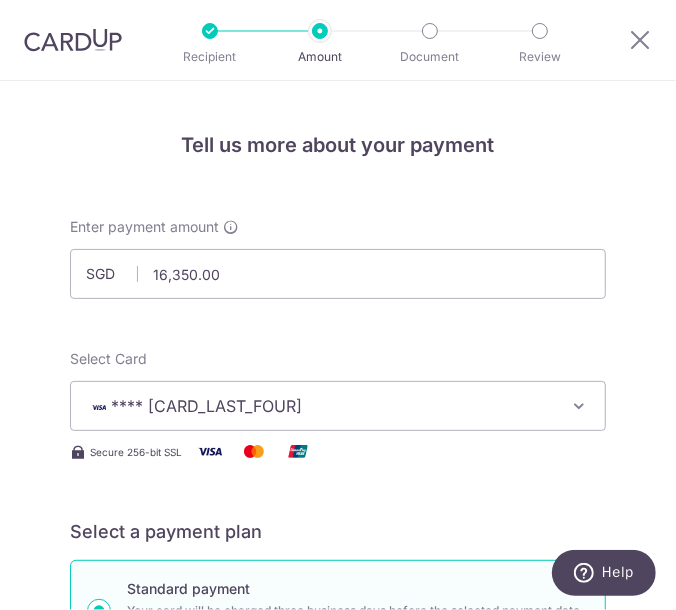 click on "**** [CARD_LAST_FOUR]" at bounding box center [324, 406] 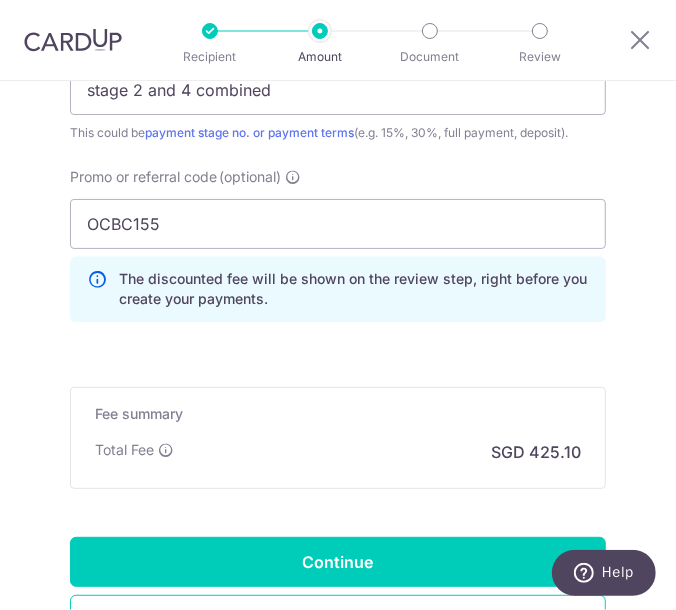 scroll, scrollTop: 1500, scrollLeft: 0, axis: vertical 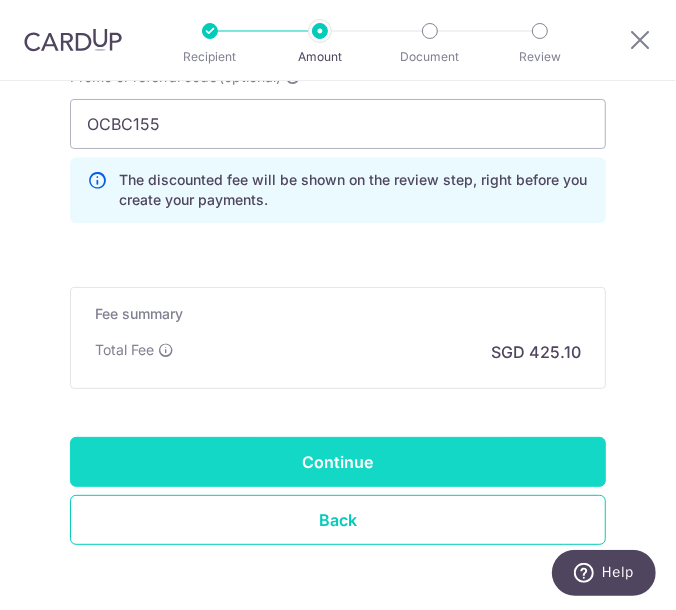 click on "Continue" at bounding box center [338, 462] 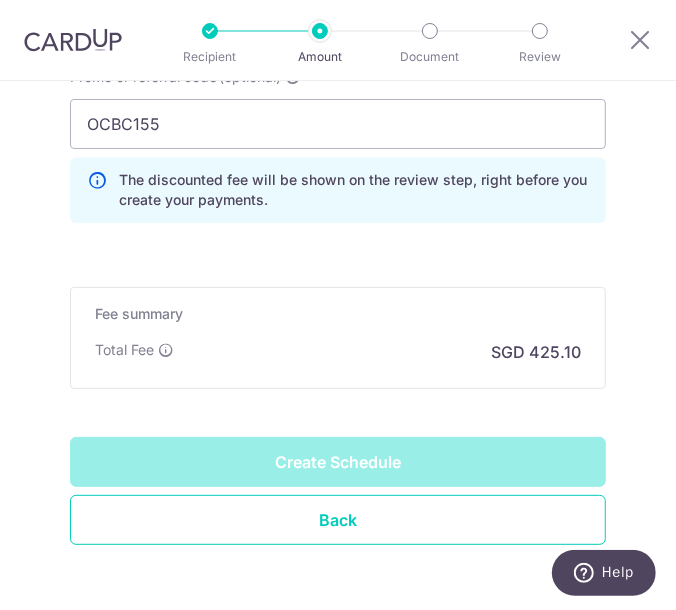 type on "Create Schedule" 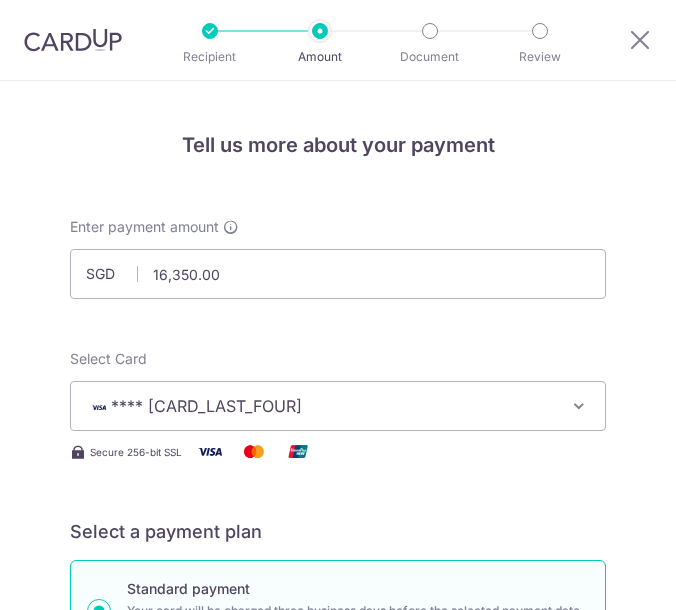 scroll, scrollTop: 0, scrollLeft: 0, axis: both 